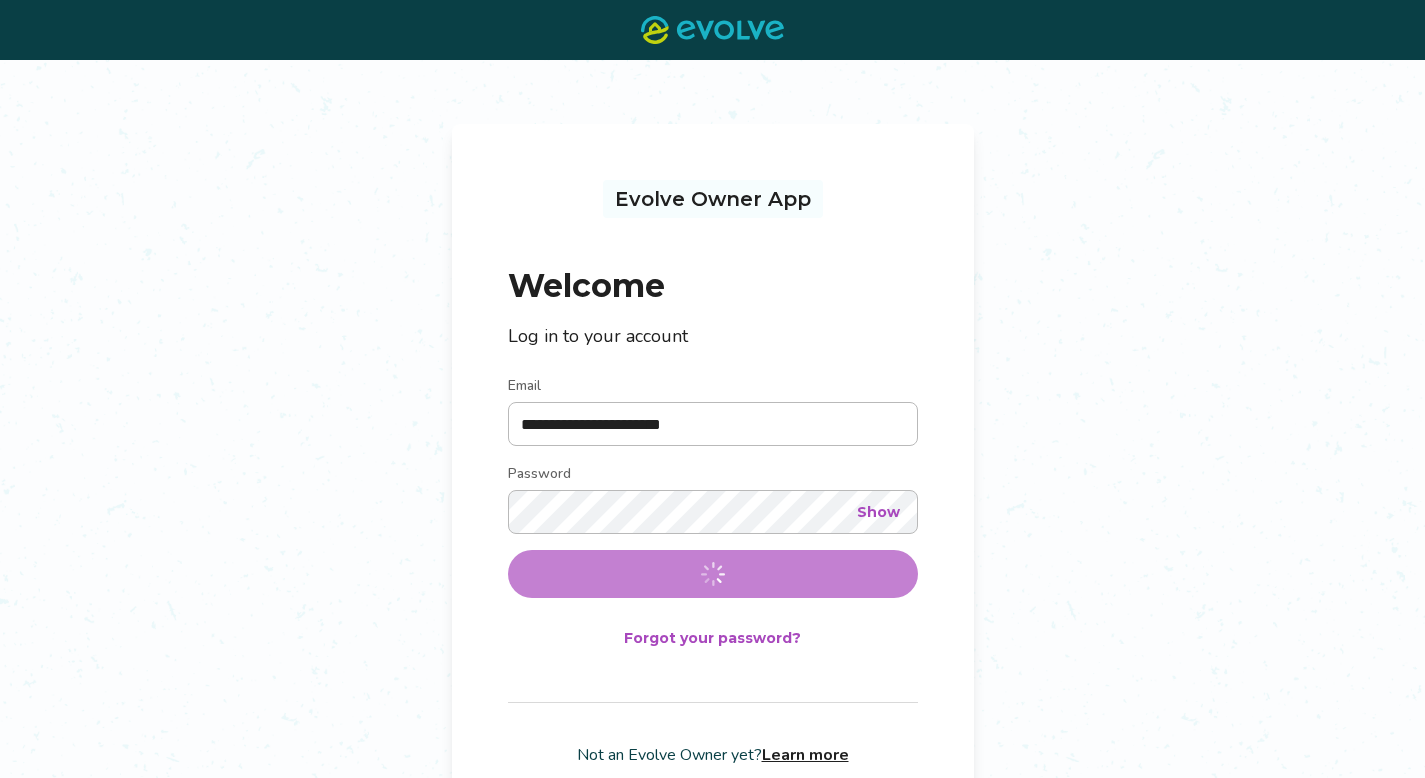 scroll, scrollTop: 0, scrollLeft: 0, axis: both 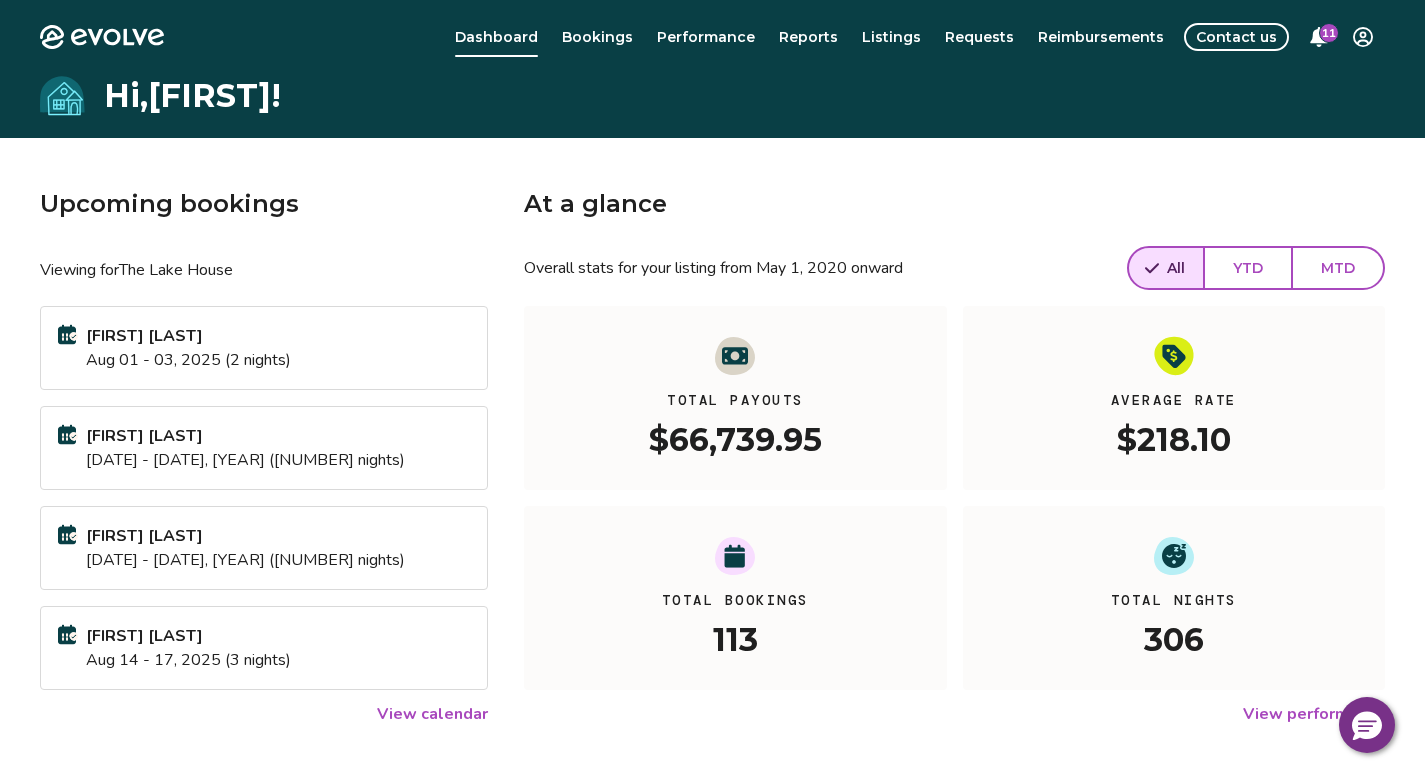 click on "View calendar" at bounding box center [432, 714] 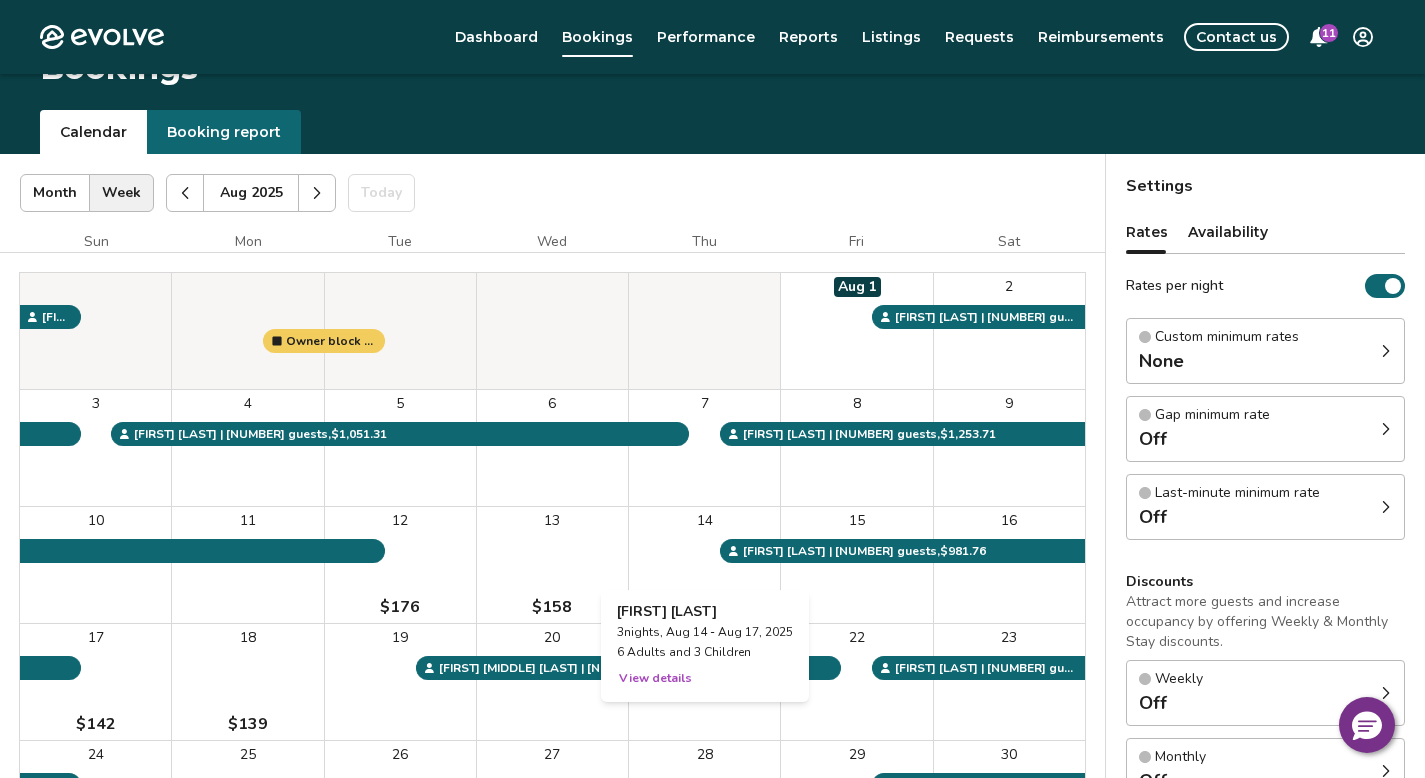 scroll, scrollTop: 29, scrollLeft: 0, axis: vertical 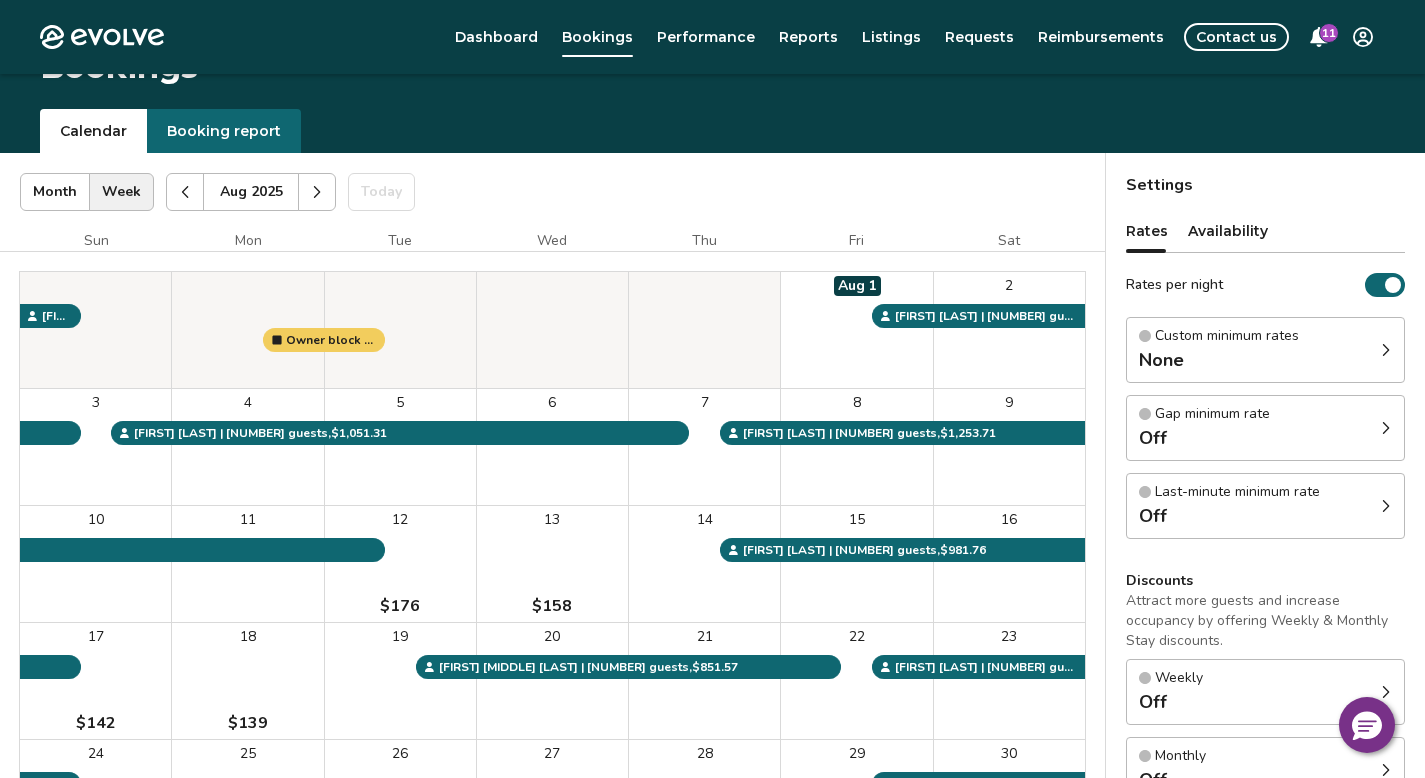 click 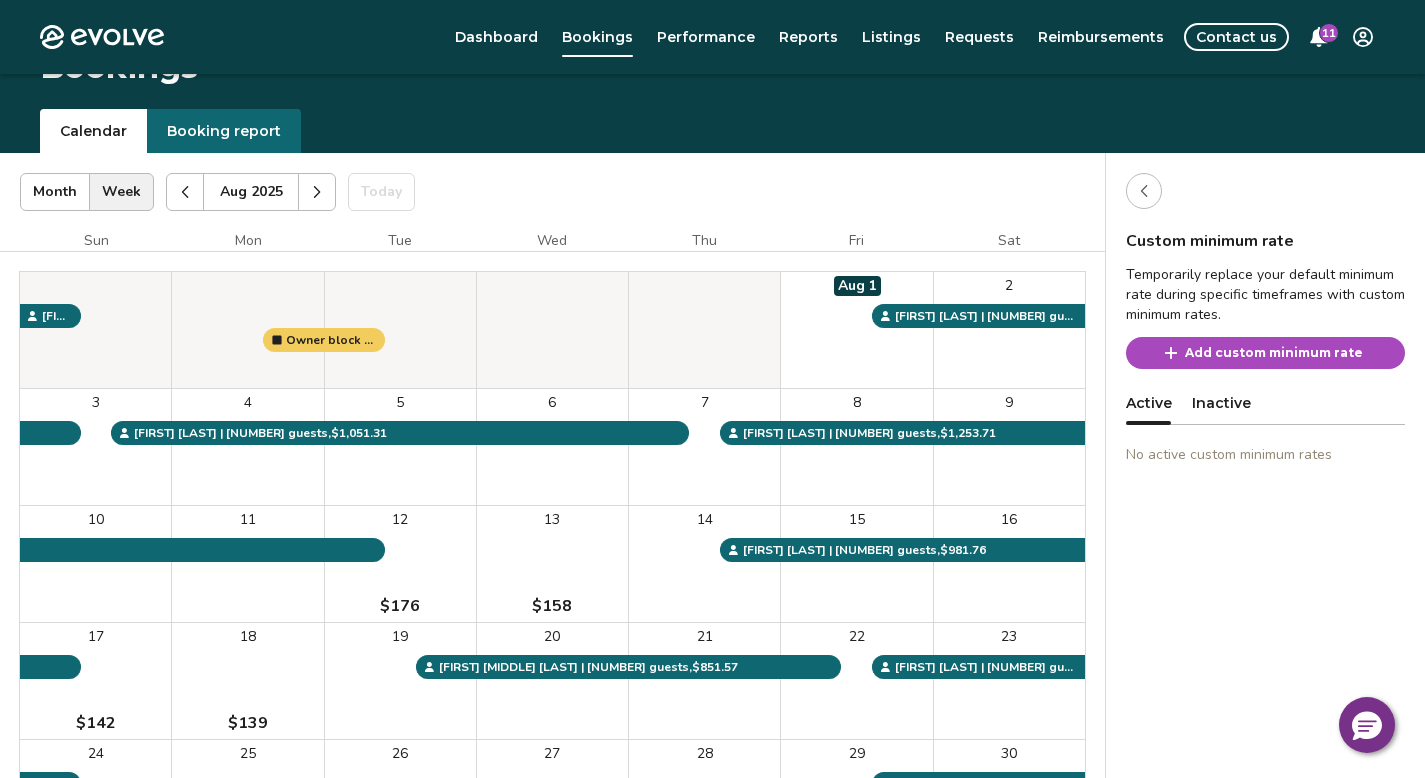click 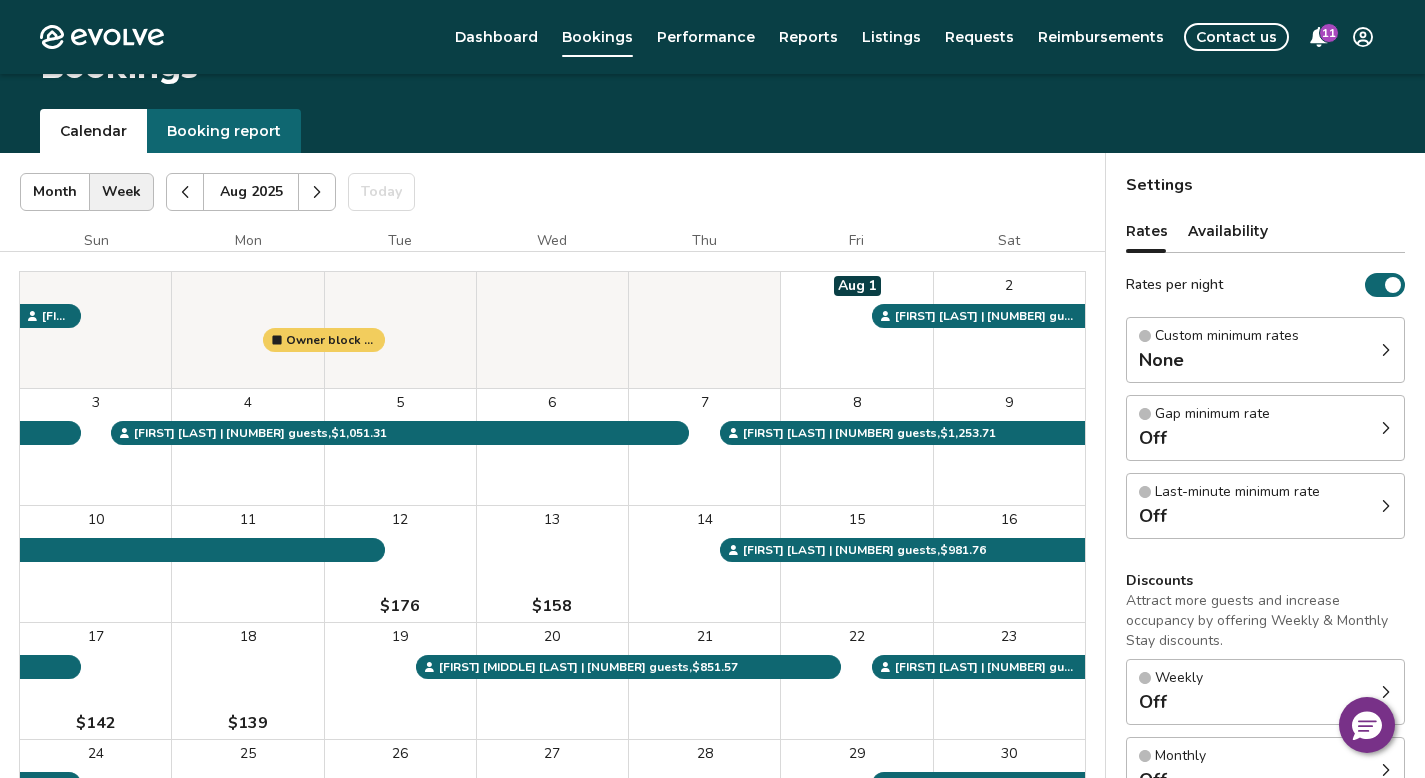 click on "Gap minimum rate Off" at bounding box center (1265, 428) 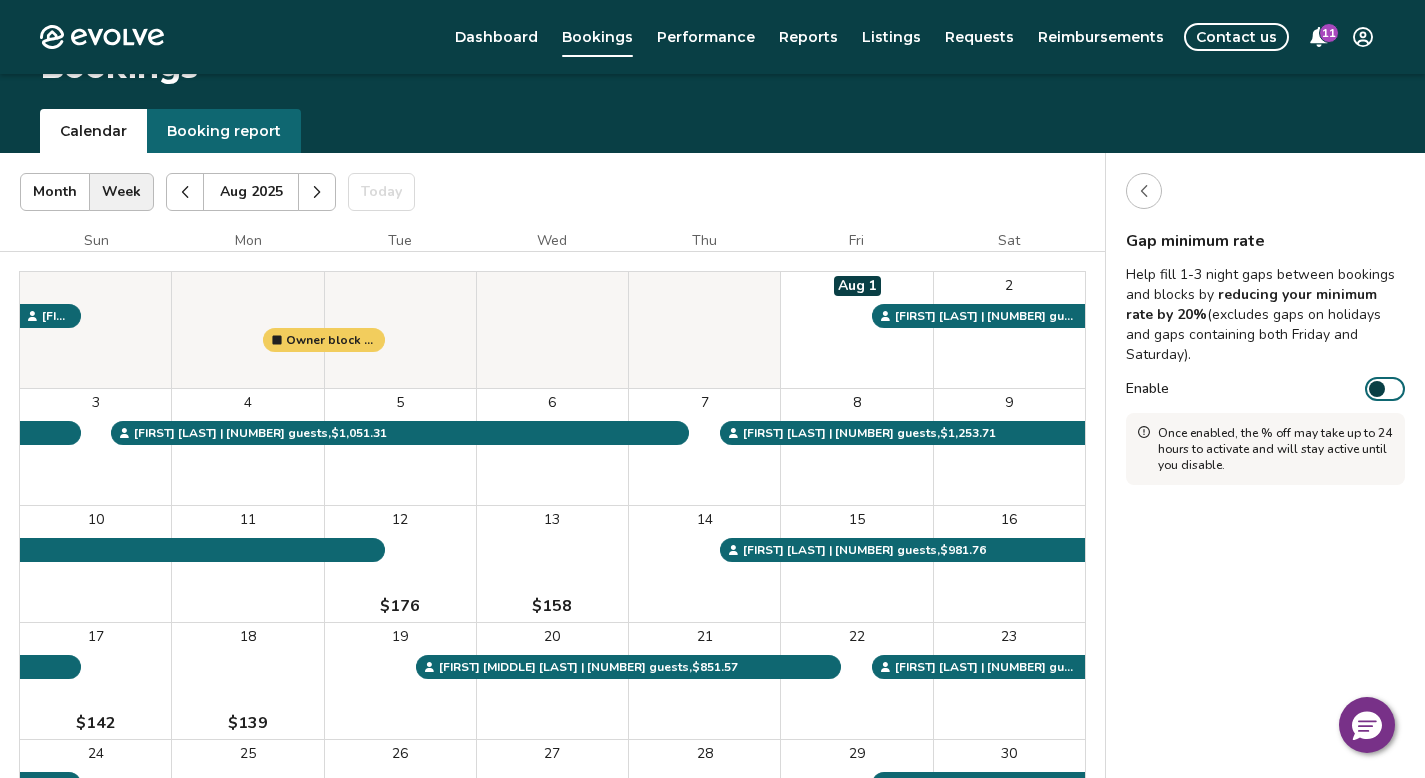 click 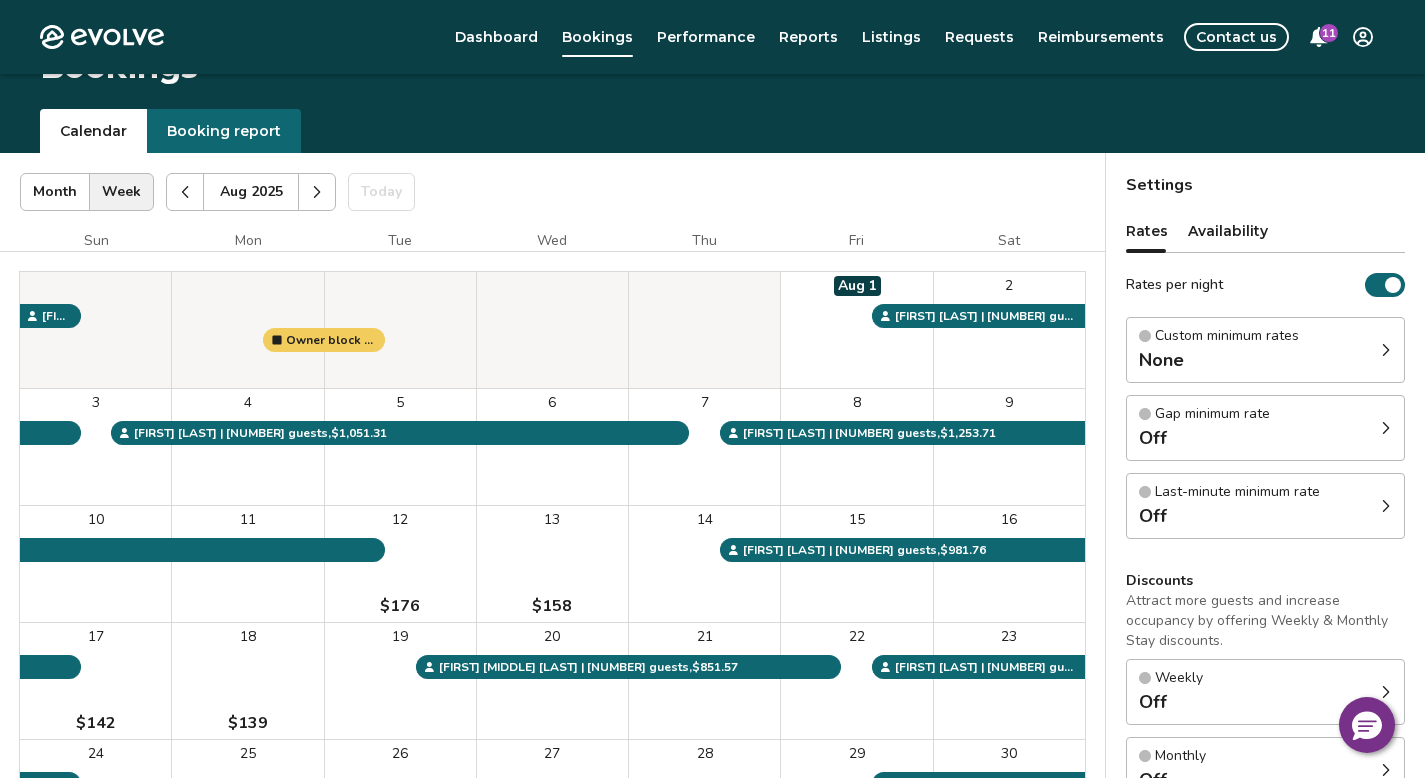 click 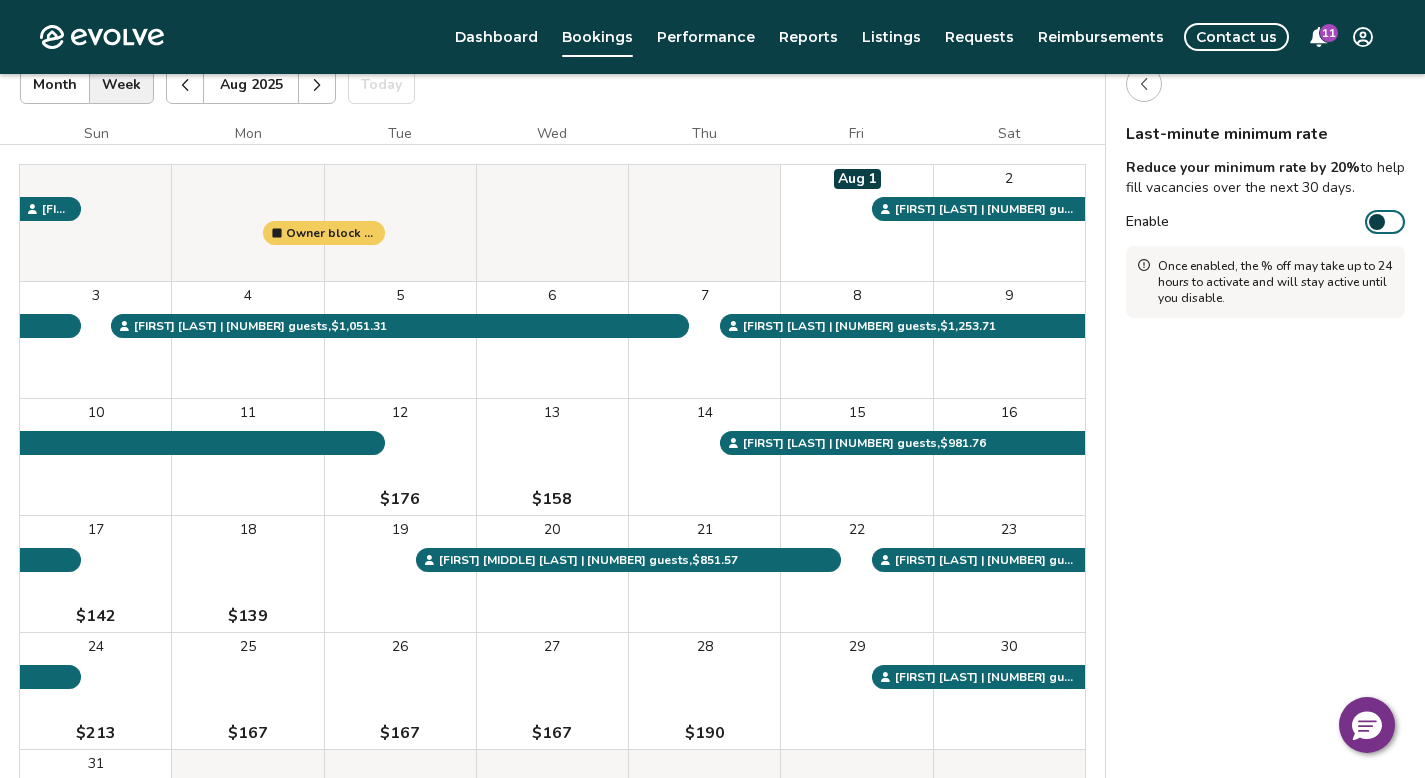 scroll, scrollTop: 122, scrollLeft: 0, axis: vertical 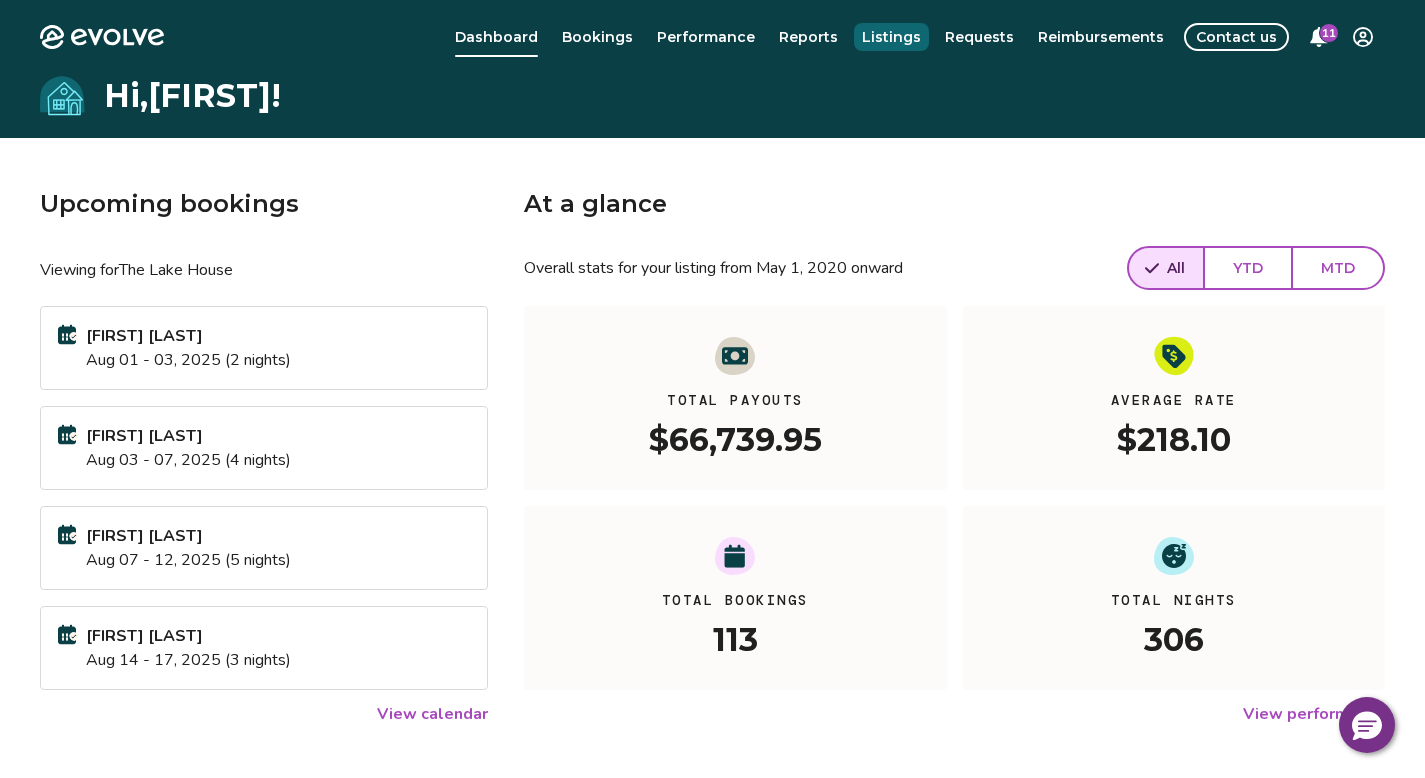 click on "Listings" at bounding box center (891, 37) 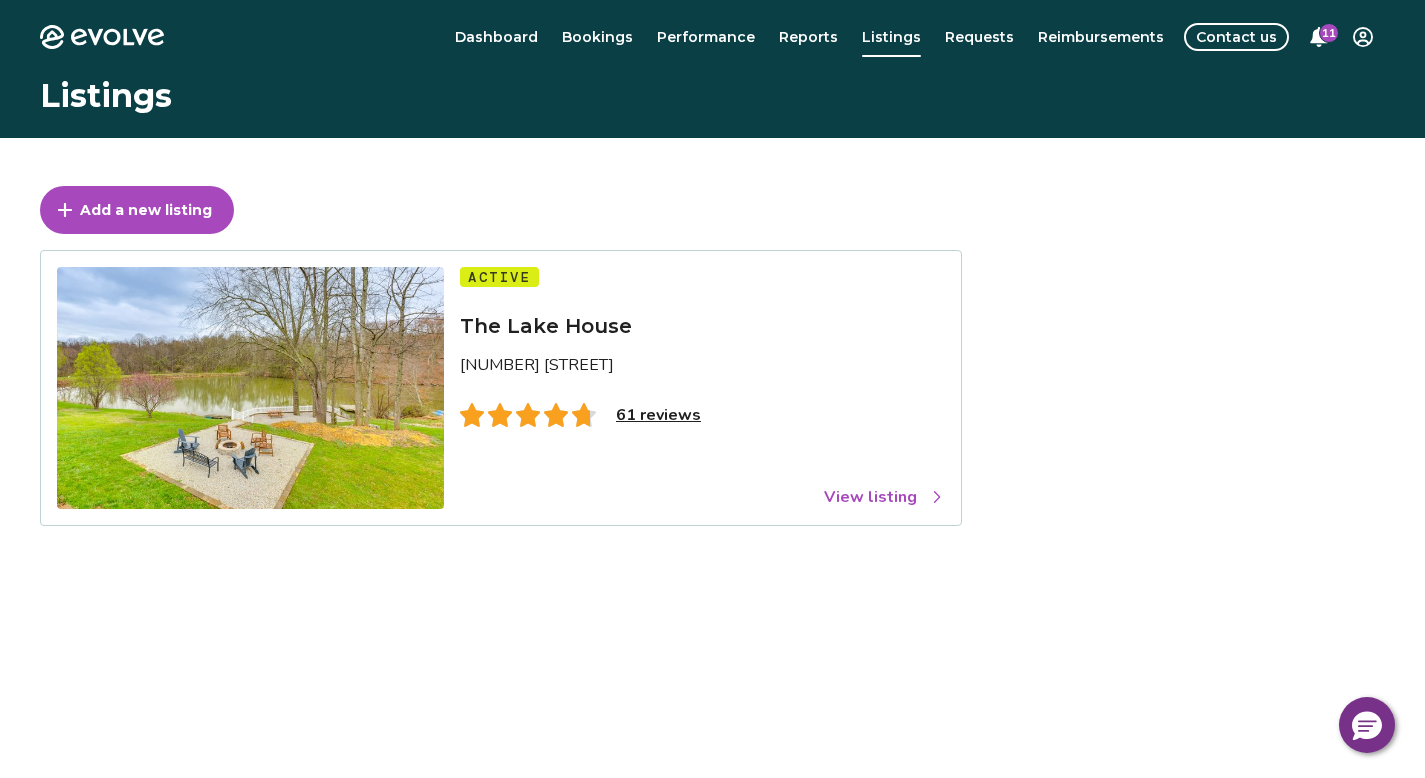 click on "View listing" at bounding box center [884, 497] 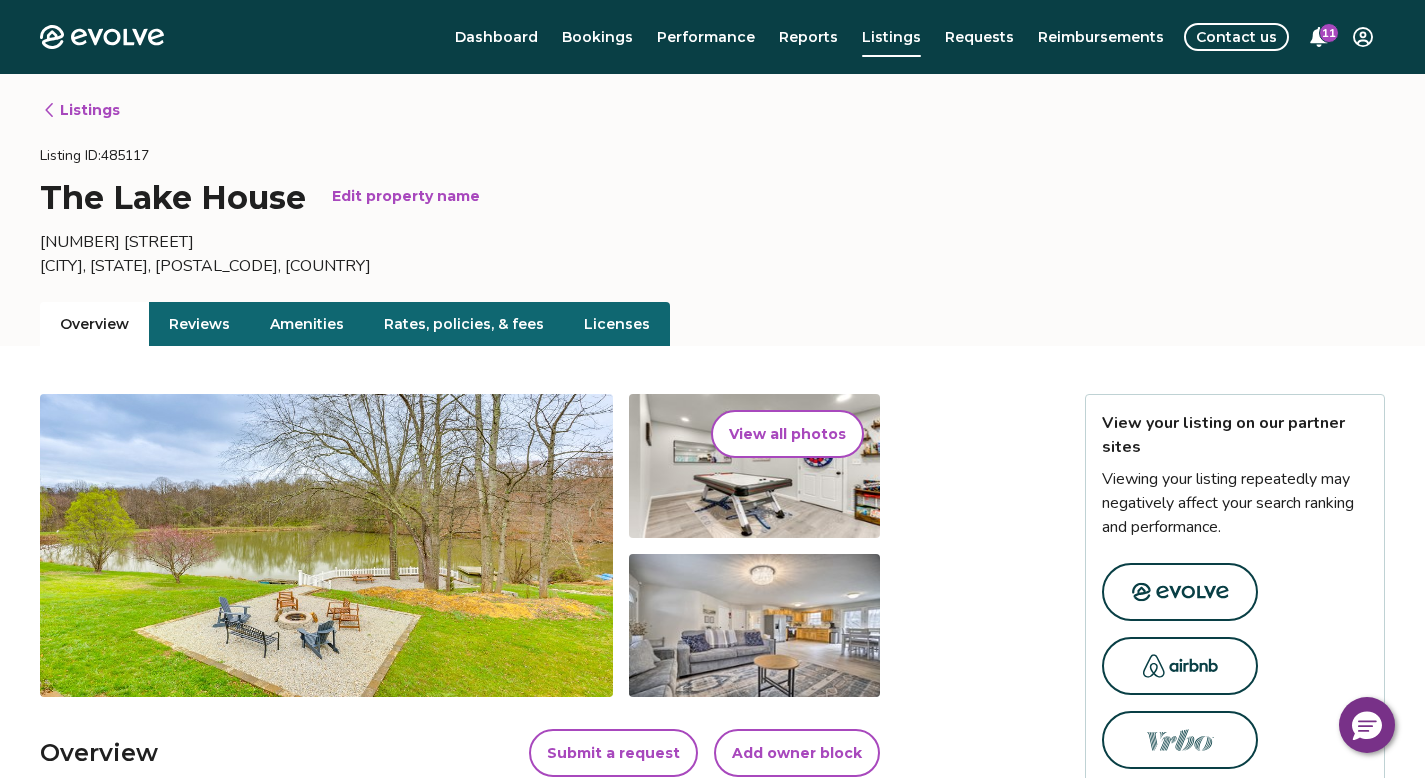 click on "Reviews" at bounding box center [199, 324] 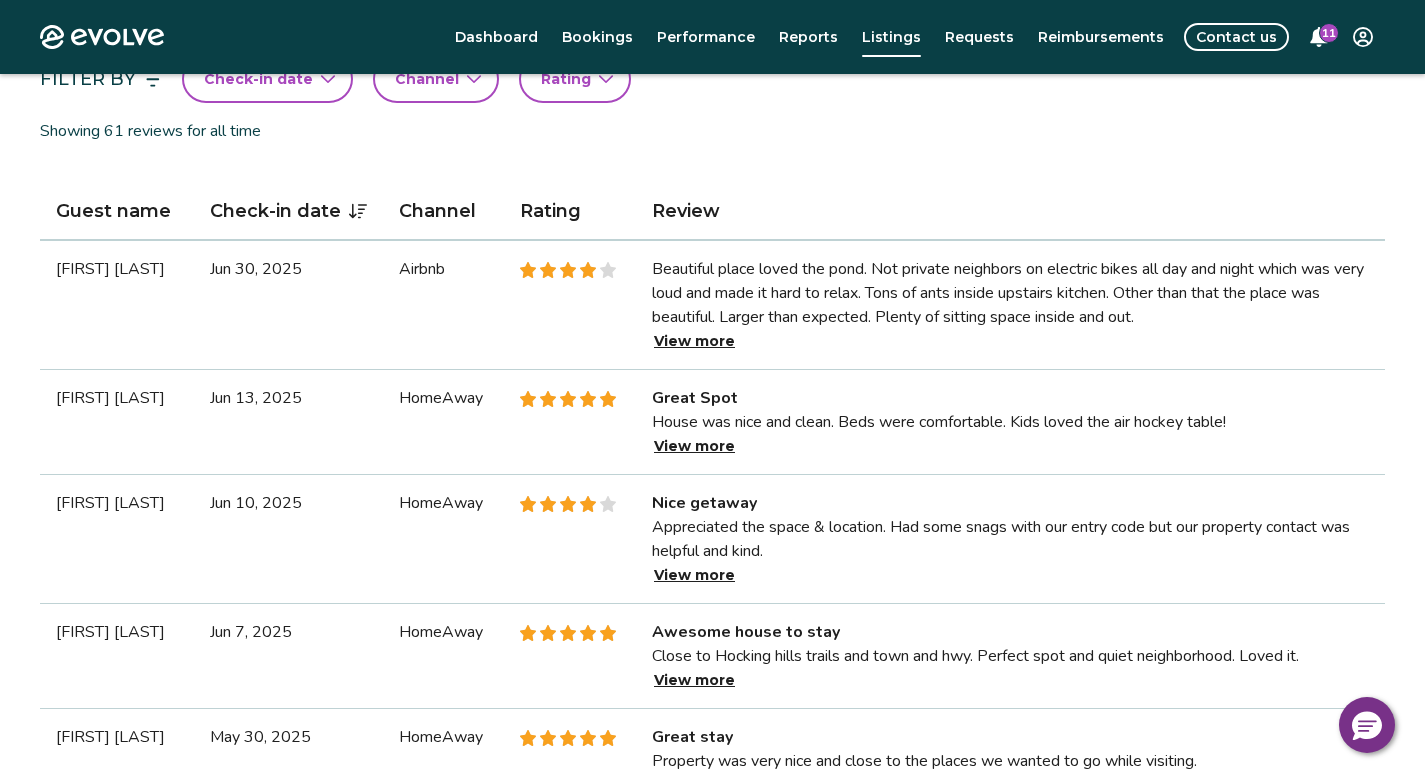 scroll, scrollTop: 518, scrollLeft: 0, axis: vertical 